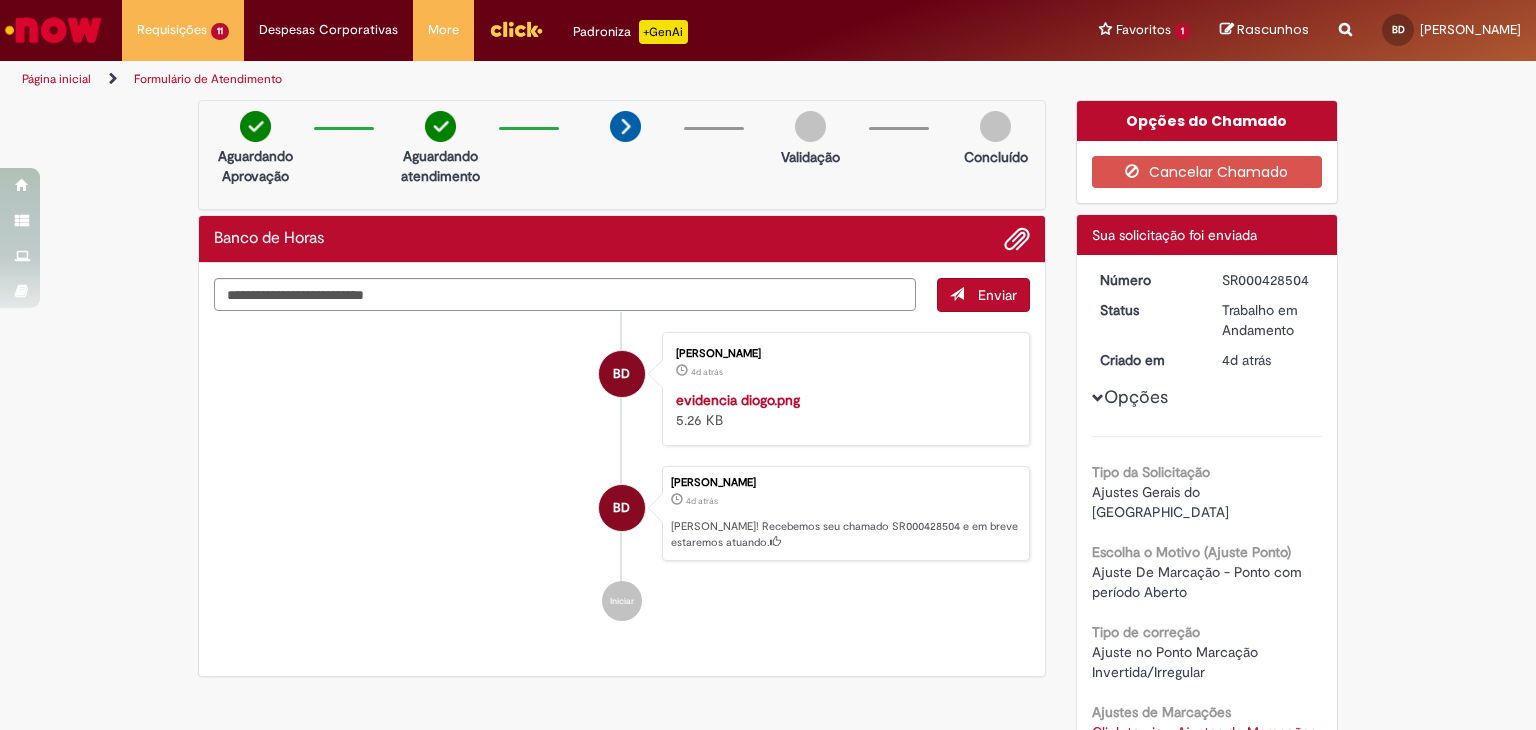 scroll, scrollTop: 0, scrollLeft: 0, axis: both 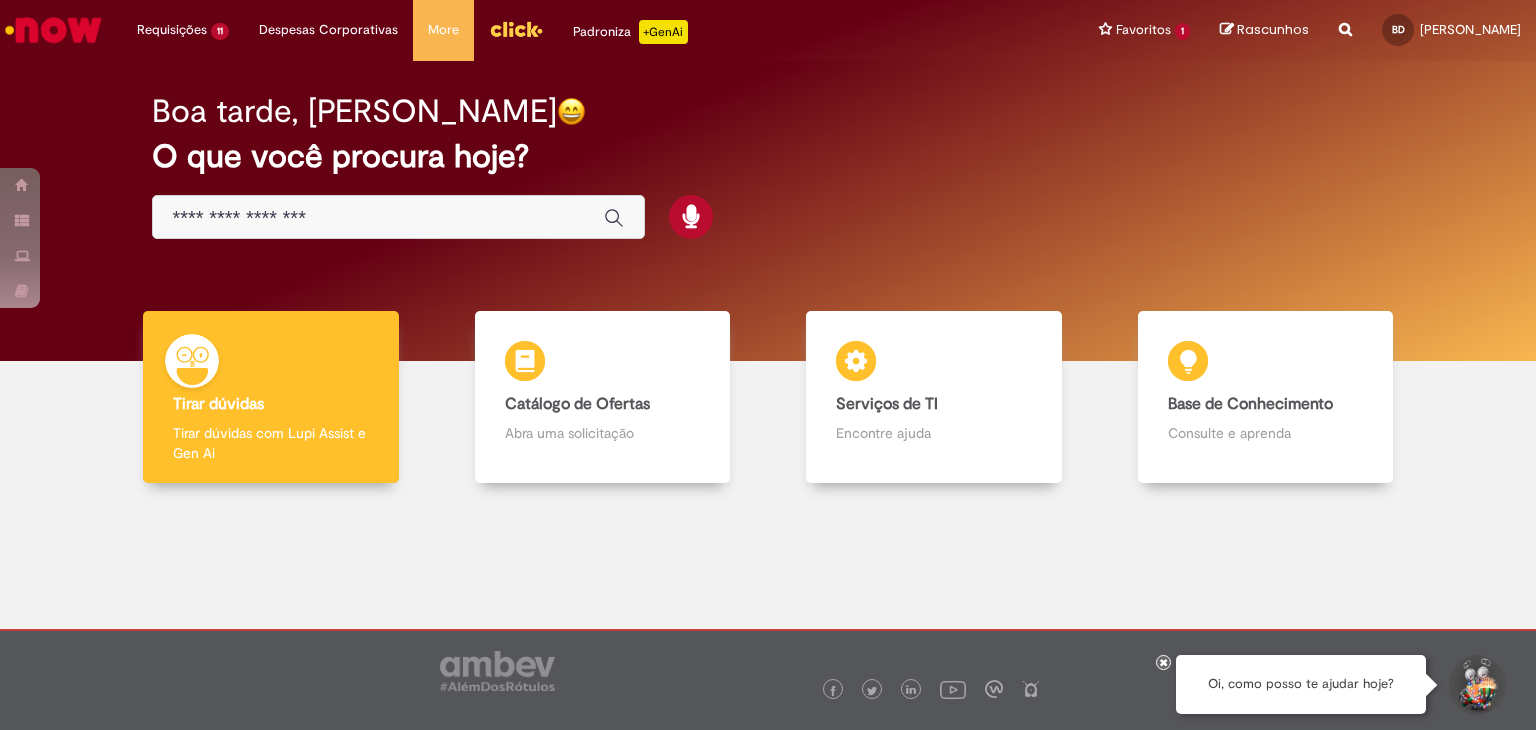 click at bounding box center [1164, 662] 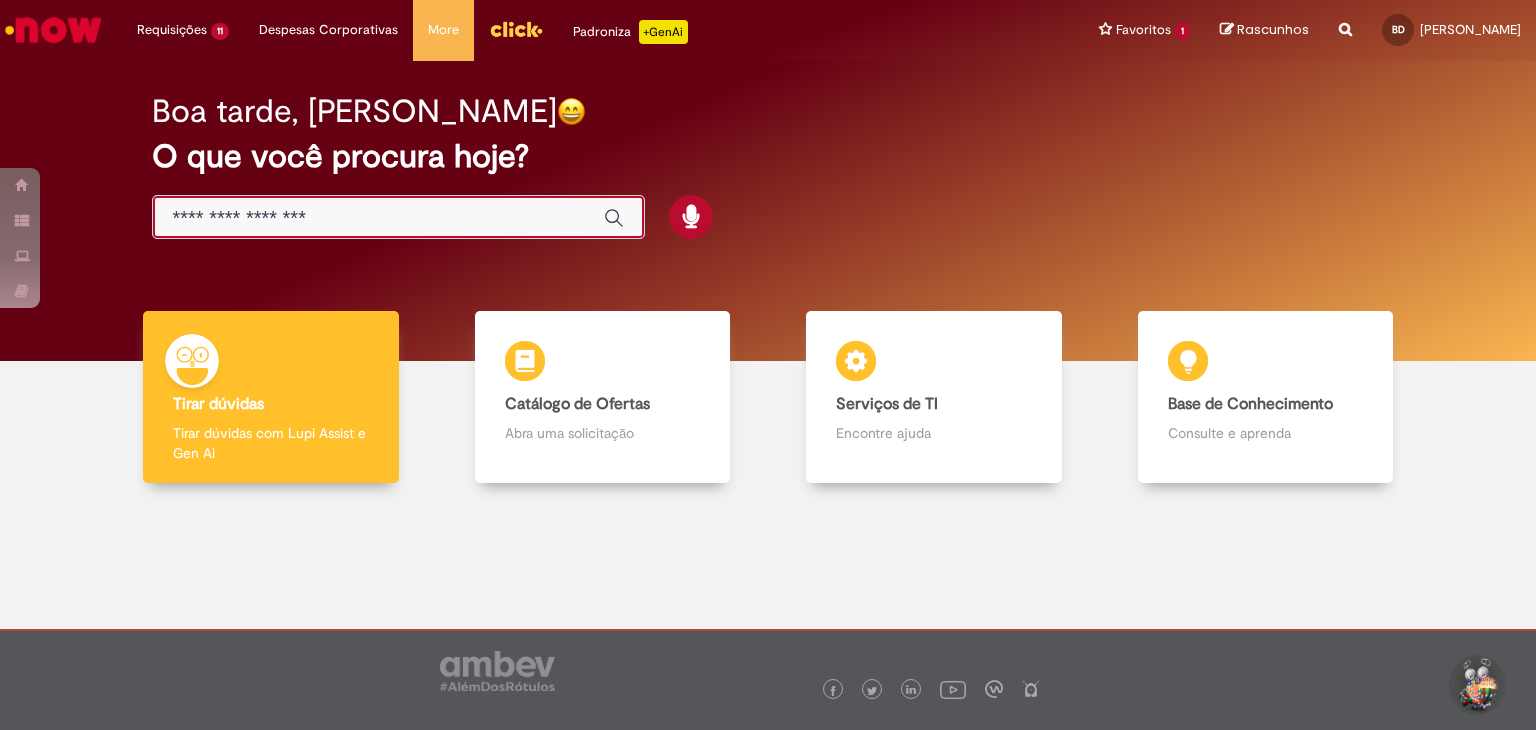click at bounding box center (378, 218) 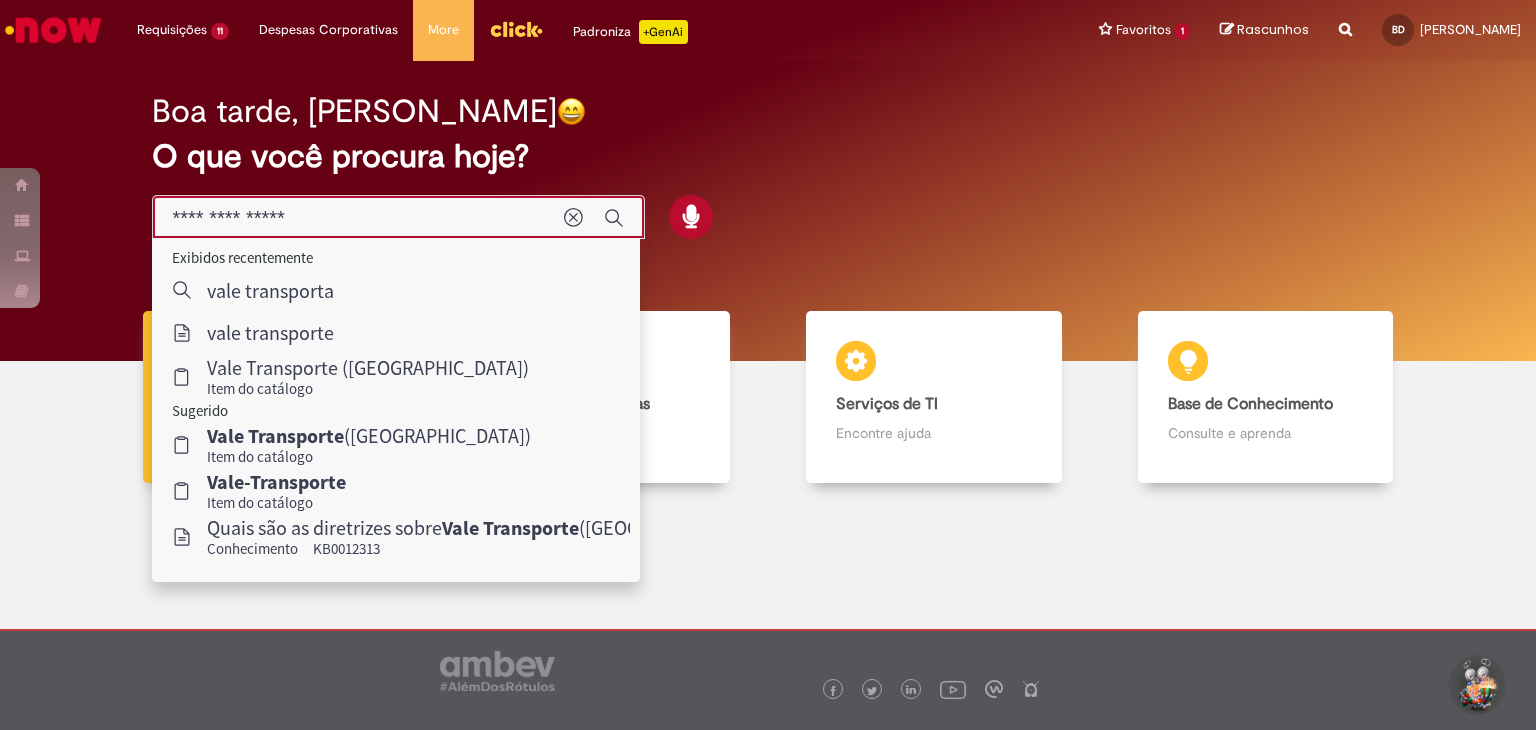 type on "**********" 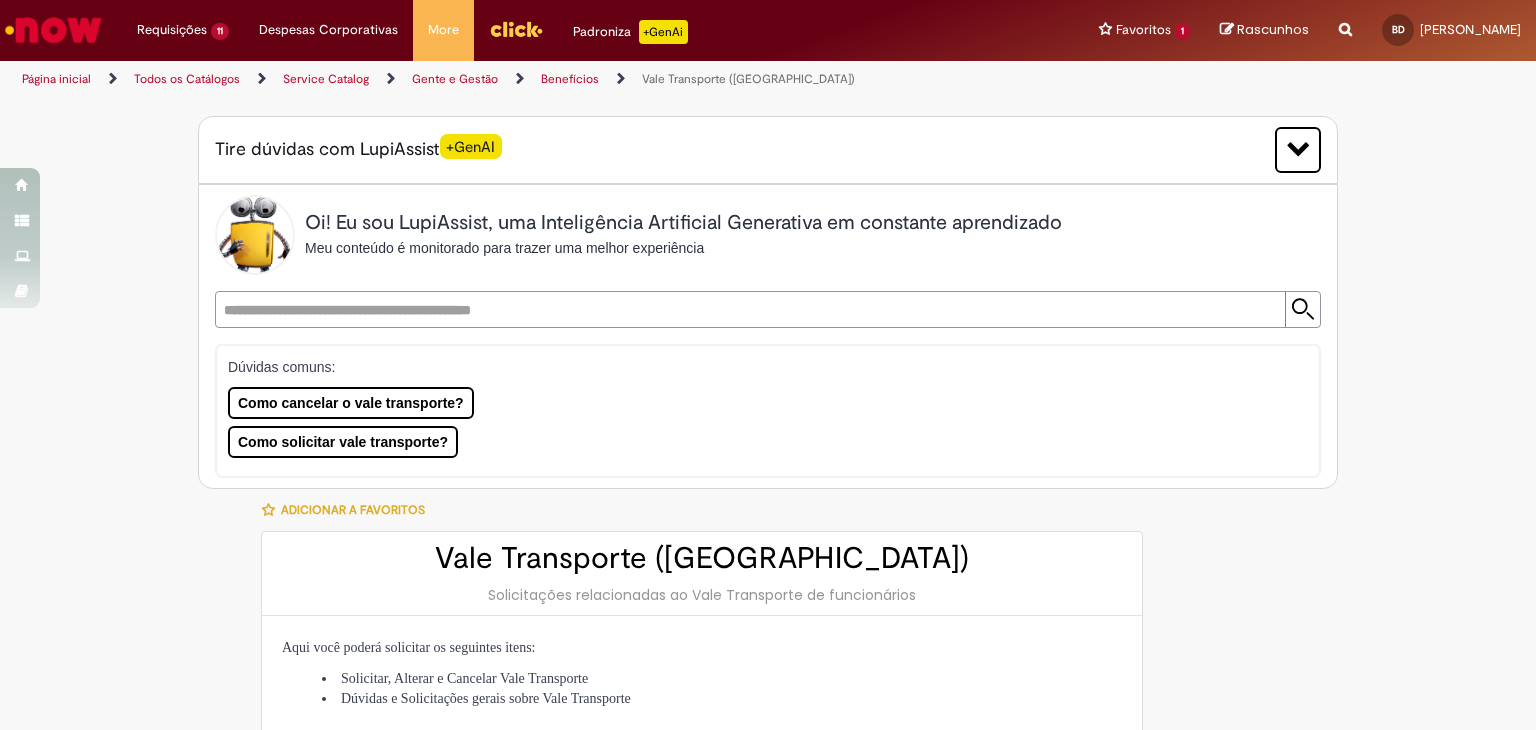 type on "********" 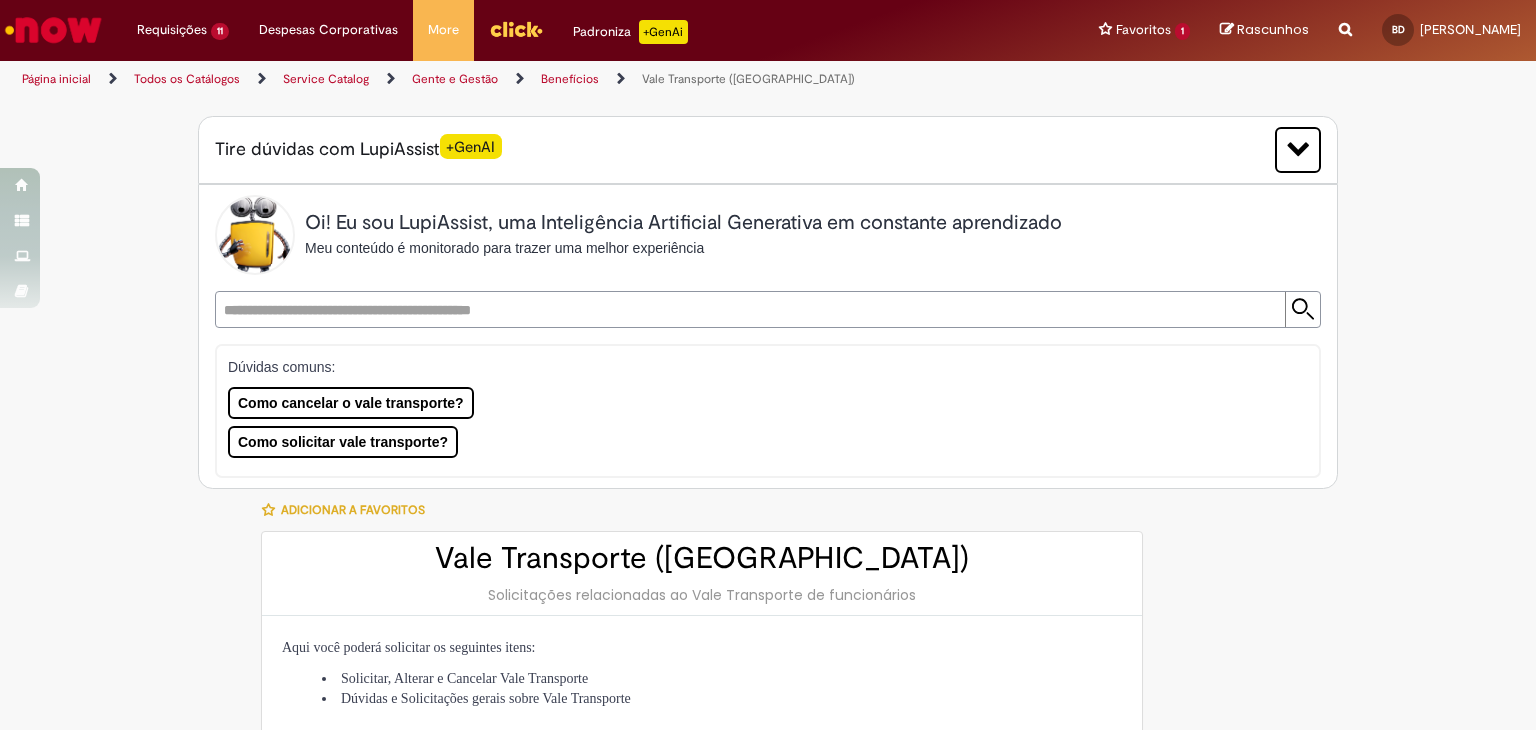 type on "**********" 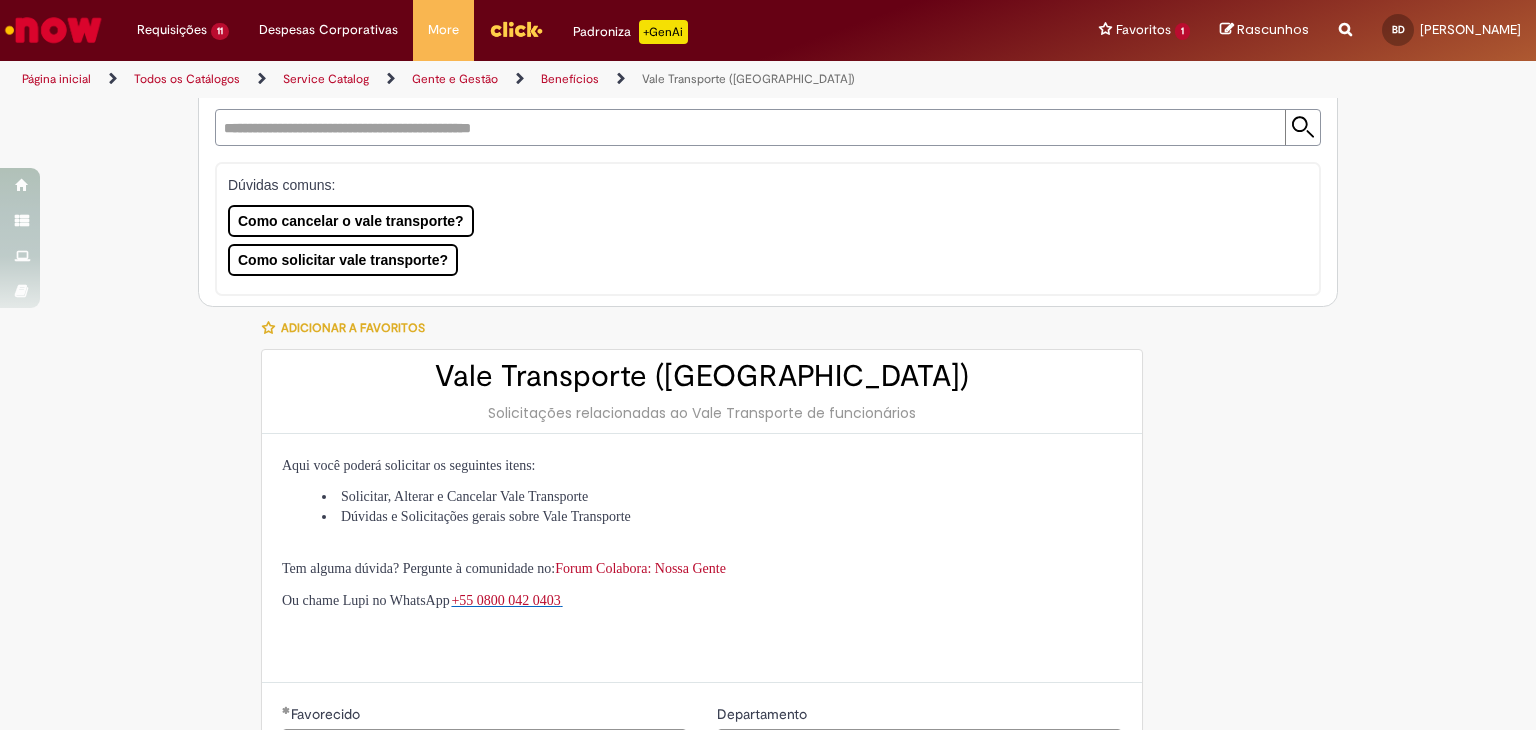 type on "**********" 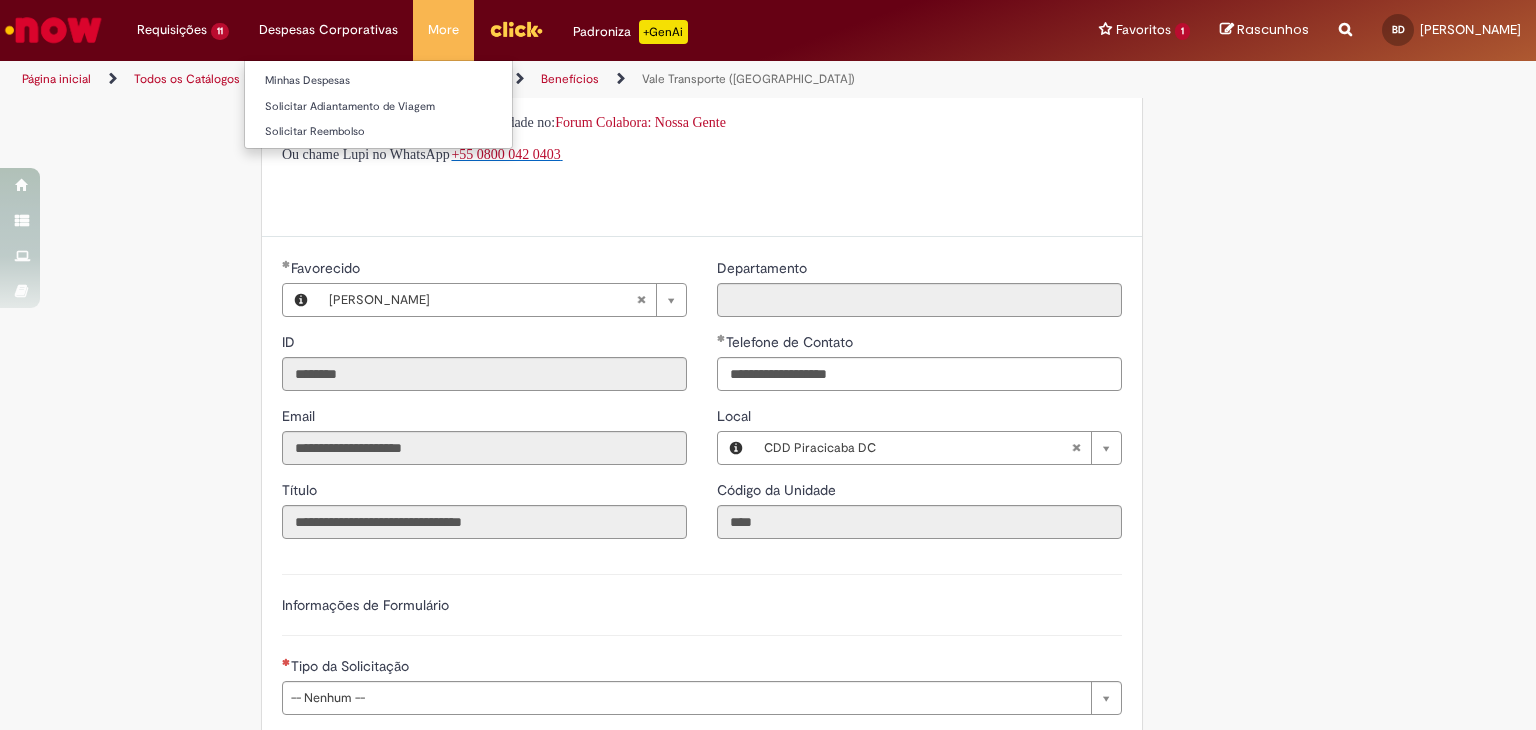 scroll, scrollTop: 628, scrollLeft: 0, axis: vertical 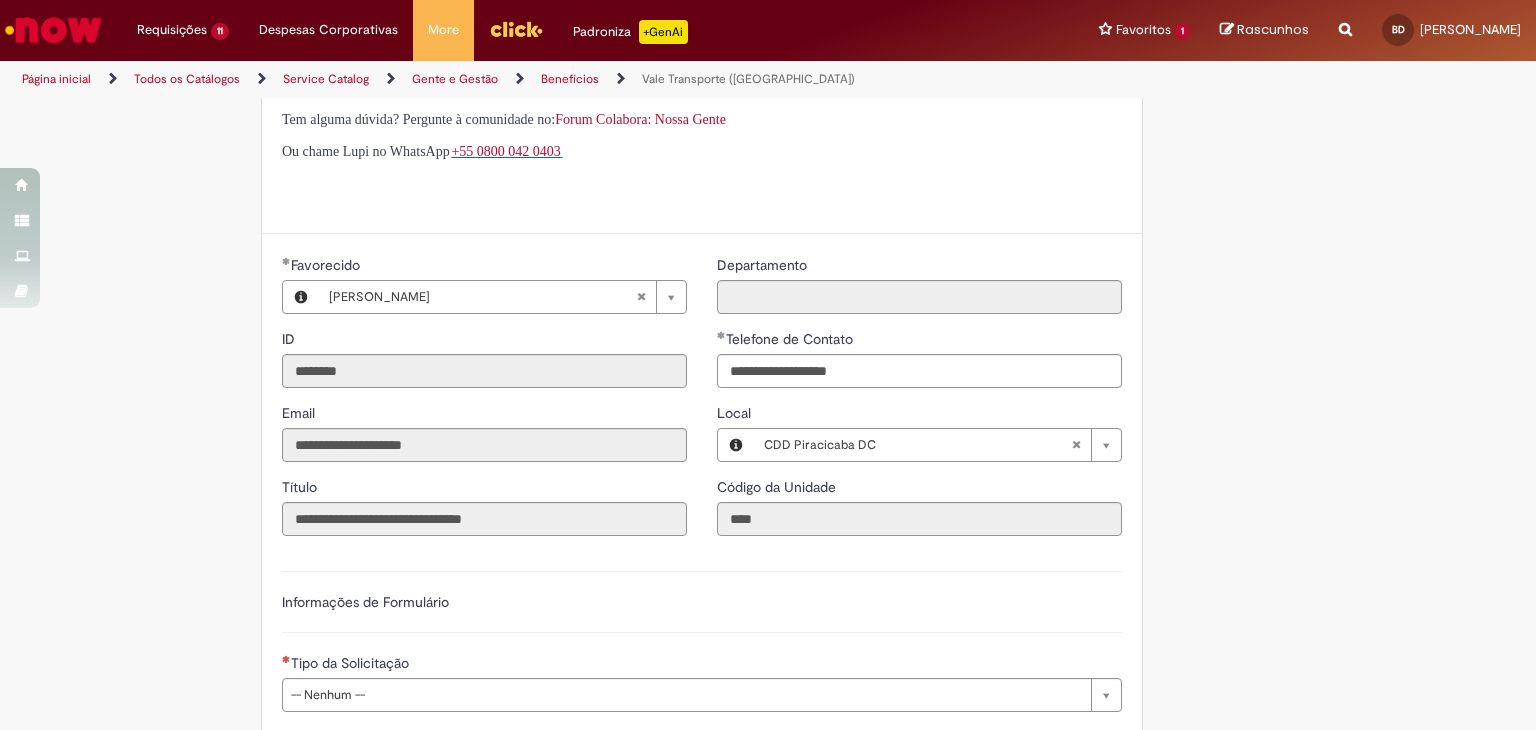 click on "Tire dúvidas com LupiAssist    +GenAI
Oi! Eu sou LupiAssist, uma Inteligência Artificial Generativa em constante aprendizado   Meu conteúdo é monitorado para trazer uma melhor experiência
Dúvidas comuns:   Como cancelar o vale transporte? Como solicitar vale transporte?
Só mais um instante, estou consultando nossas bases de conhecimento  e escrevendo a melhor resposta pra você!
Title
Lorem ipsum dolor sit amet    Fazer uma nova pergunta
Gerei esta resposta utilizando IA Generativa em conjunto com os nossos padrões. Em caso de divergência, os documentos oficiais prevalecerão.
Saiba mais em:
Ou ligue para:" at bounding box center [768, 209] 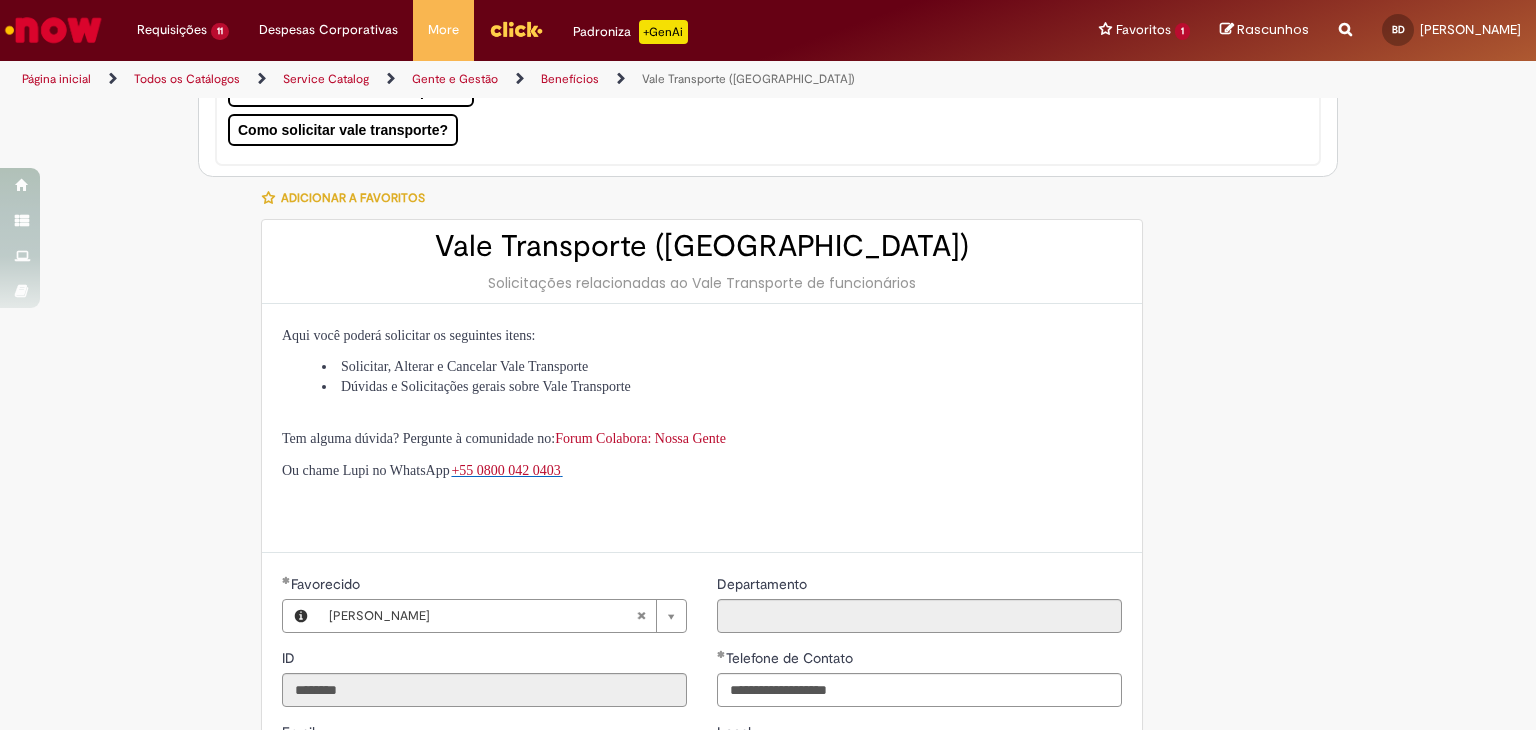 scroll, scrollTop: 0, scrollLeft: 0, axis: both 